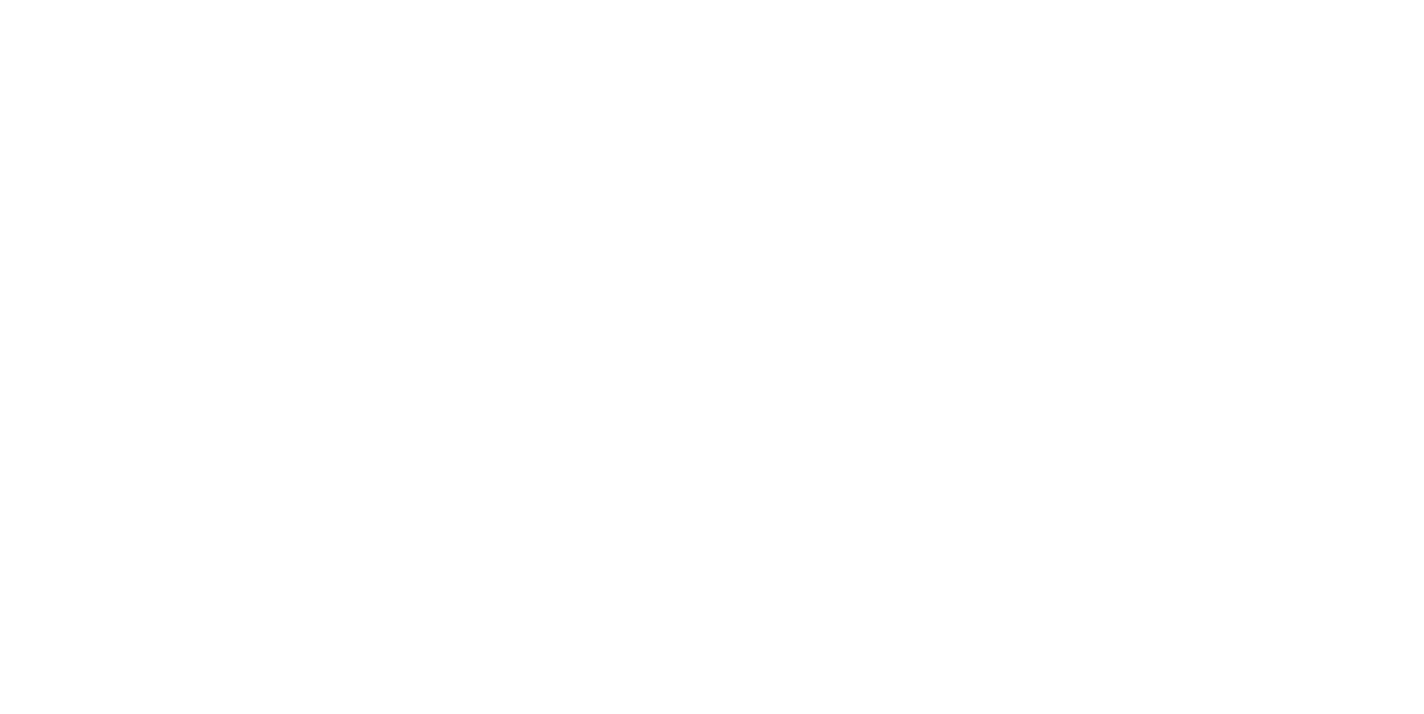 scroll, scrollTop: 0, scrollLeft: 0, axis: both 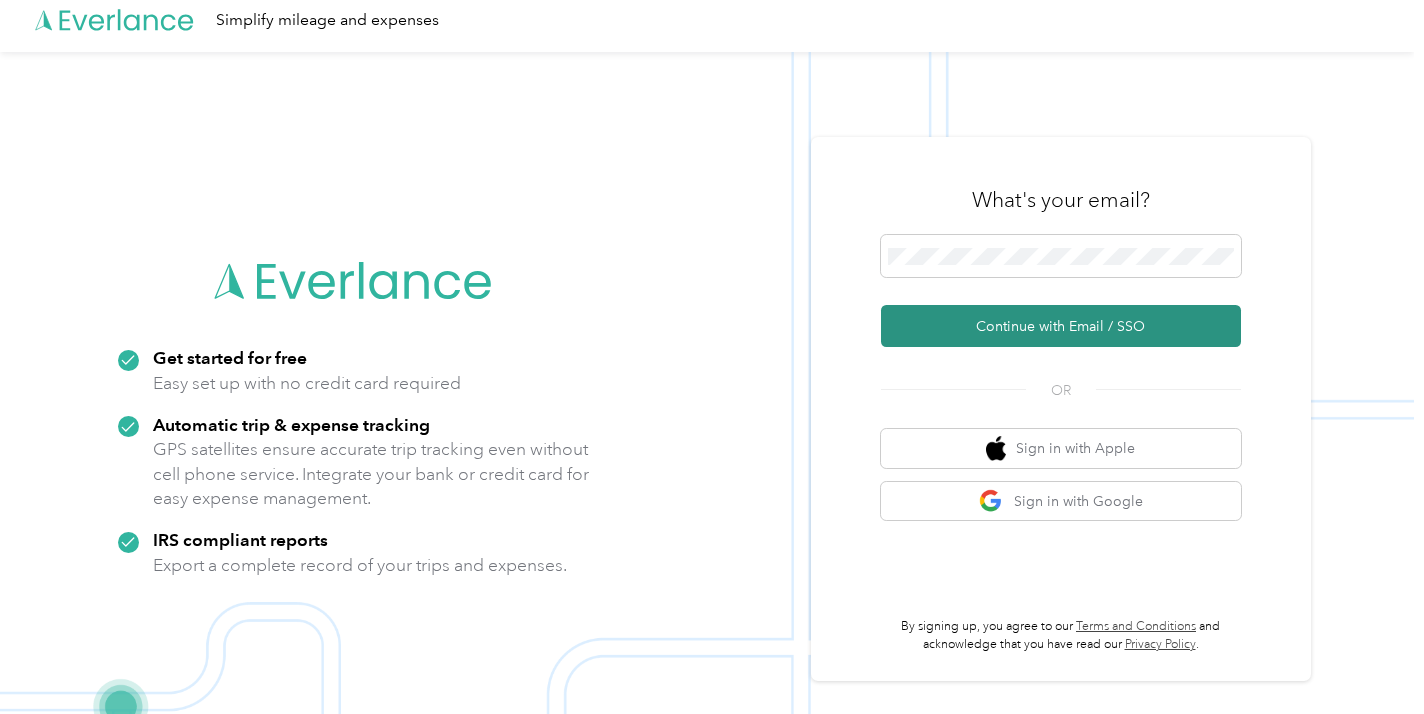 click on "Continue with Email / SSO" at bounding box center (1061, 326) 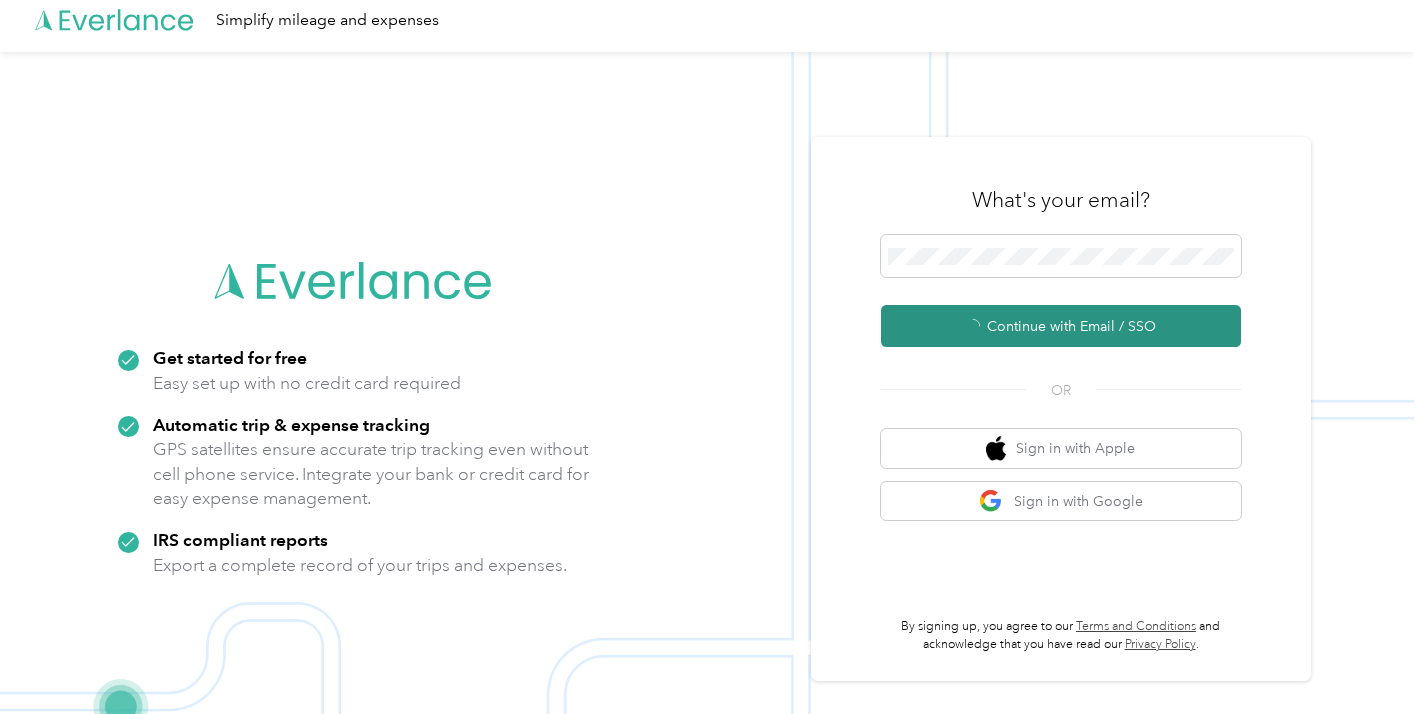 scroll, scrollTop: 0, scrollLeft: 0, axis: both 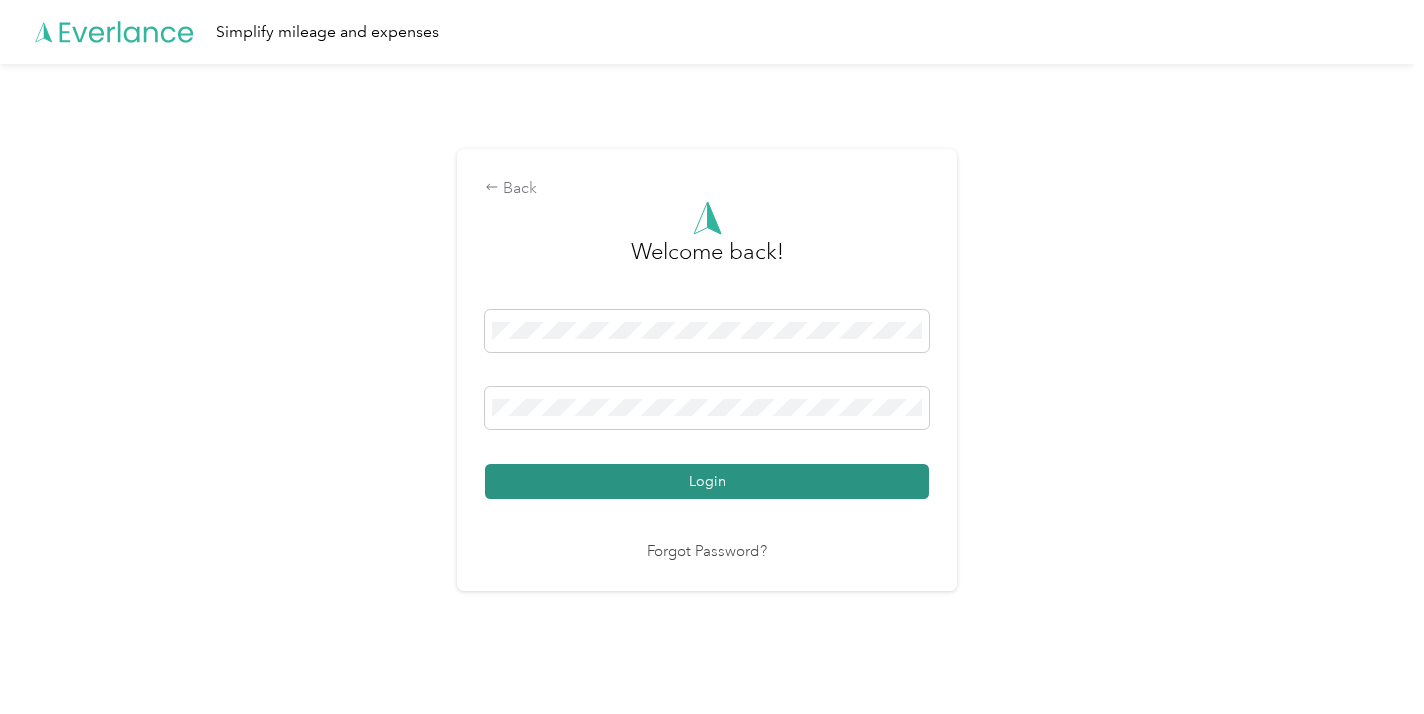 click on "Login" at bounding box center [707, 481] 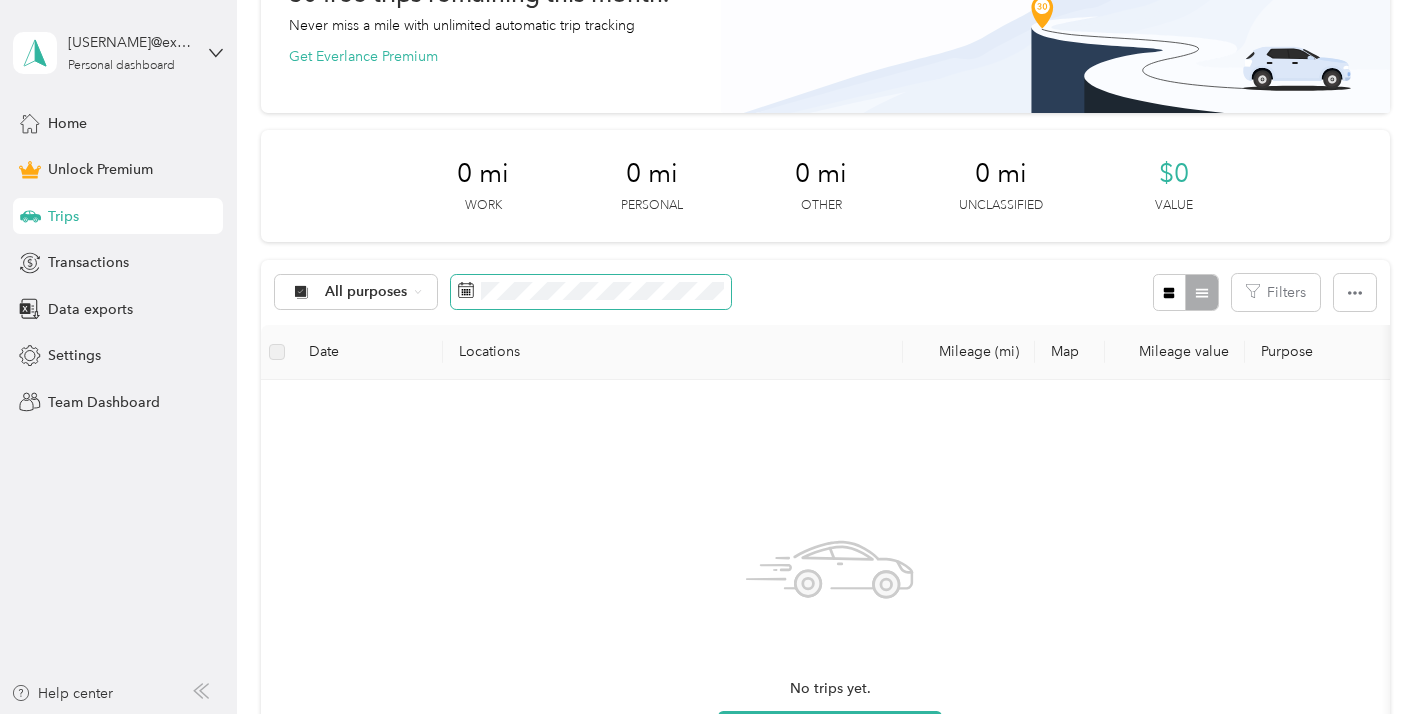 scroll, scrollTop: 0, scrollLeft: 0, axis: both 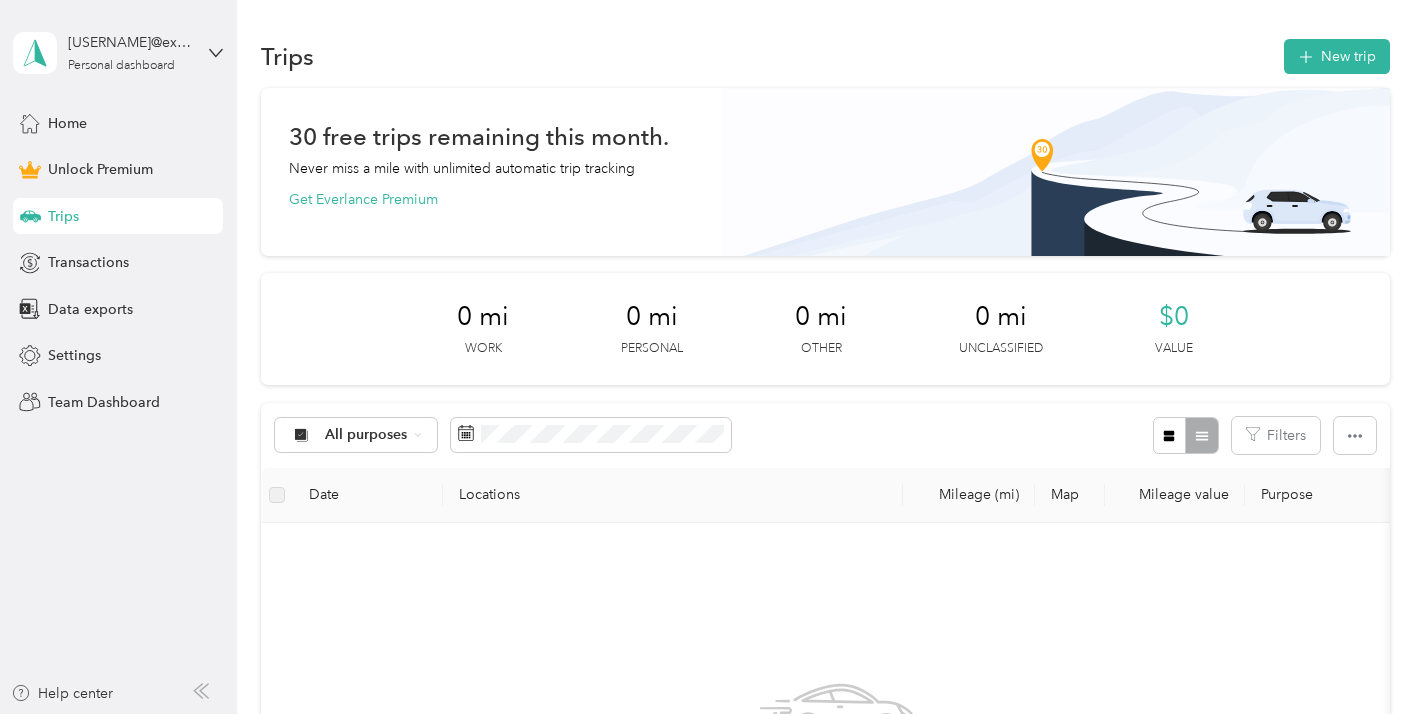 click on "Trips New trip 30 free trips remaining this month. Never miss a mile with unlimited automatic trip tracking Get Everlance Premium 0   mi Work 0   mi Personal 0   mi Other 0   mi Unclassified $0 Value All purposes Filters Date Locations Mileage (mi) Map Mileage value Purpose Track Method Report                     No trips yet. Add a trip" at bounding box center [825, 640] 